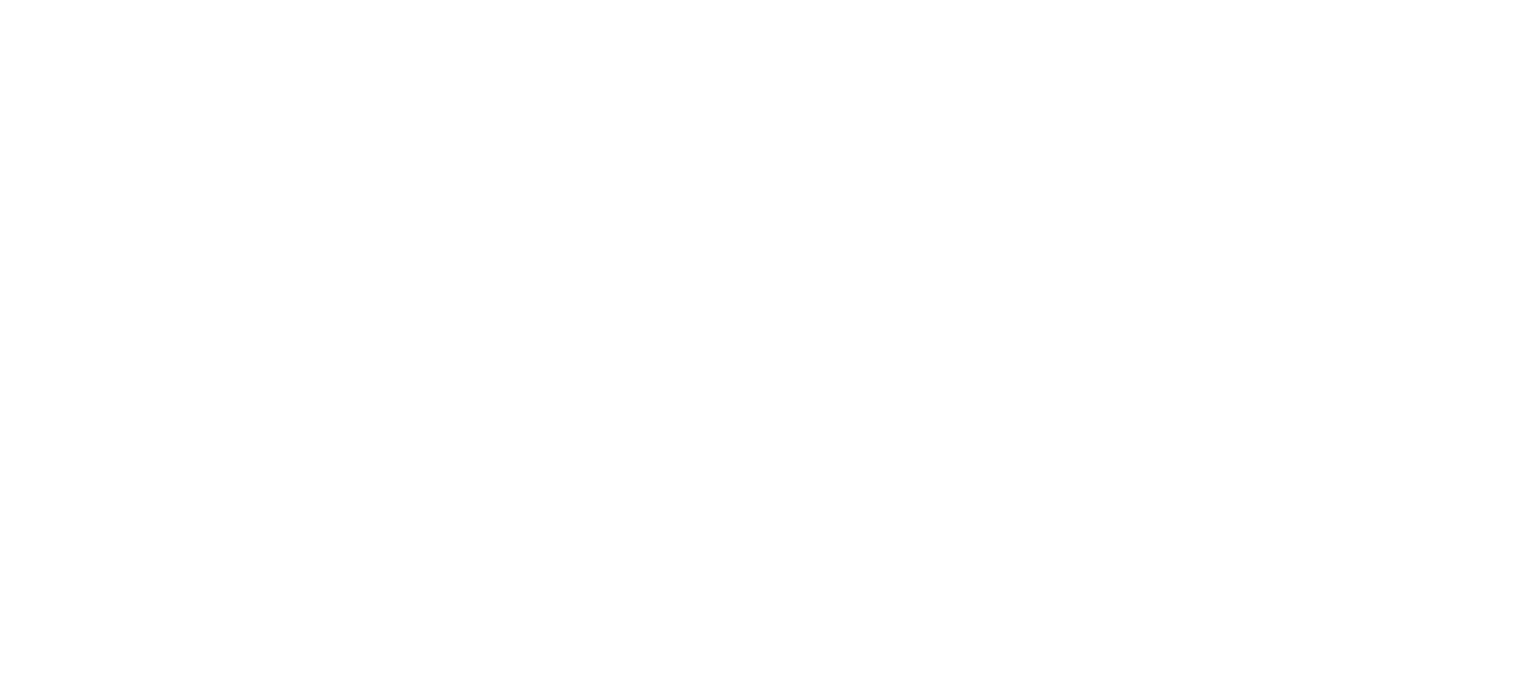 scroll, scrollTop: 0, scrollLeft: 0, axis: both 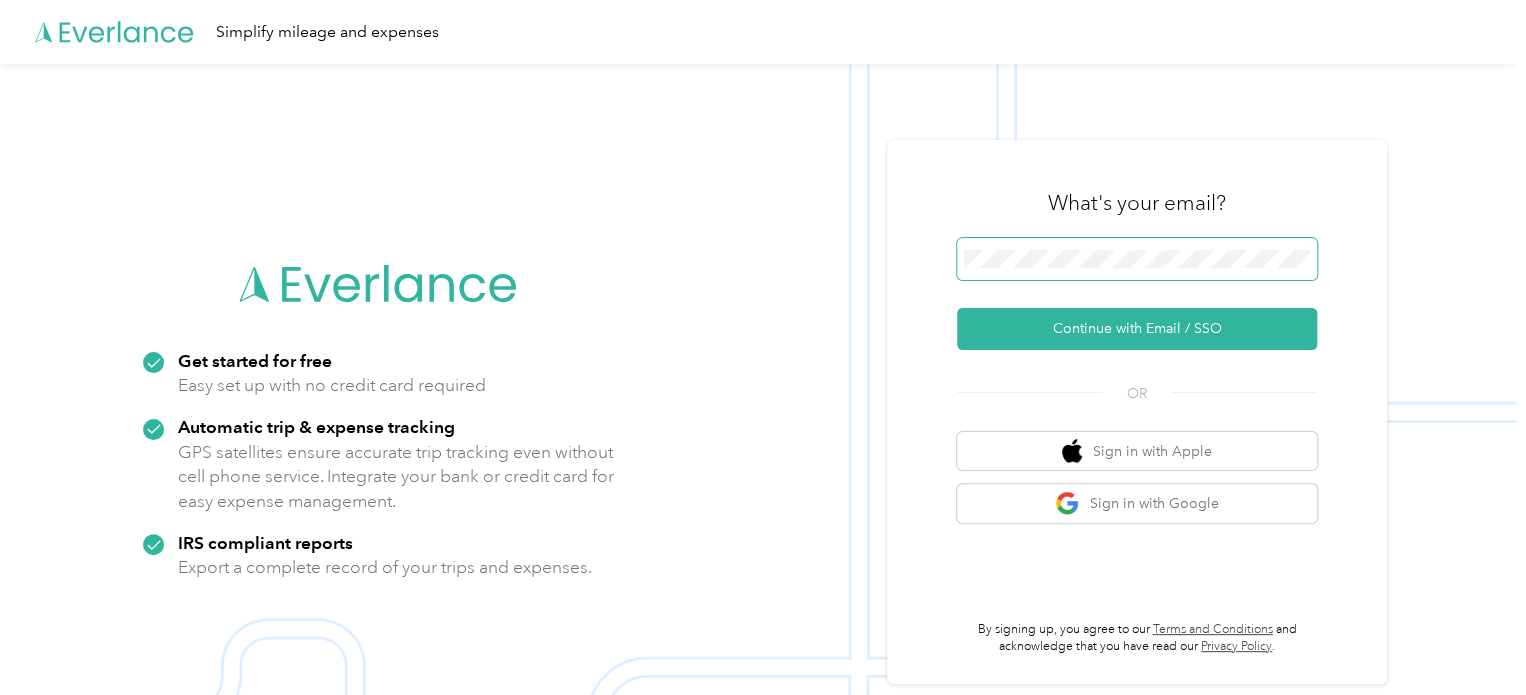 click at bounding box center (1137, 259) 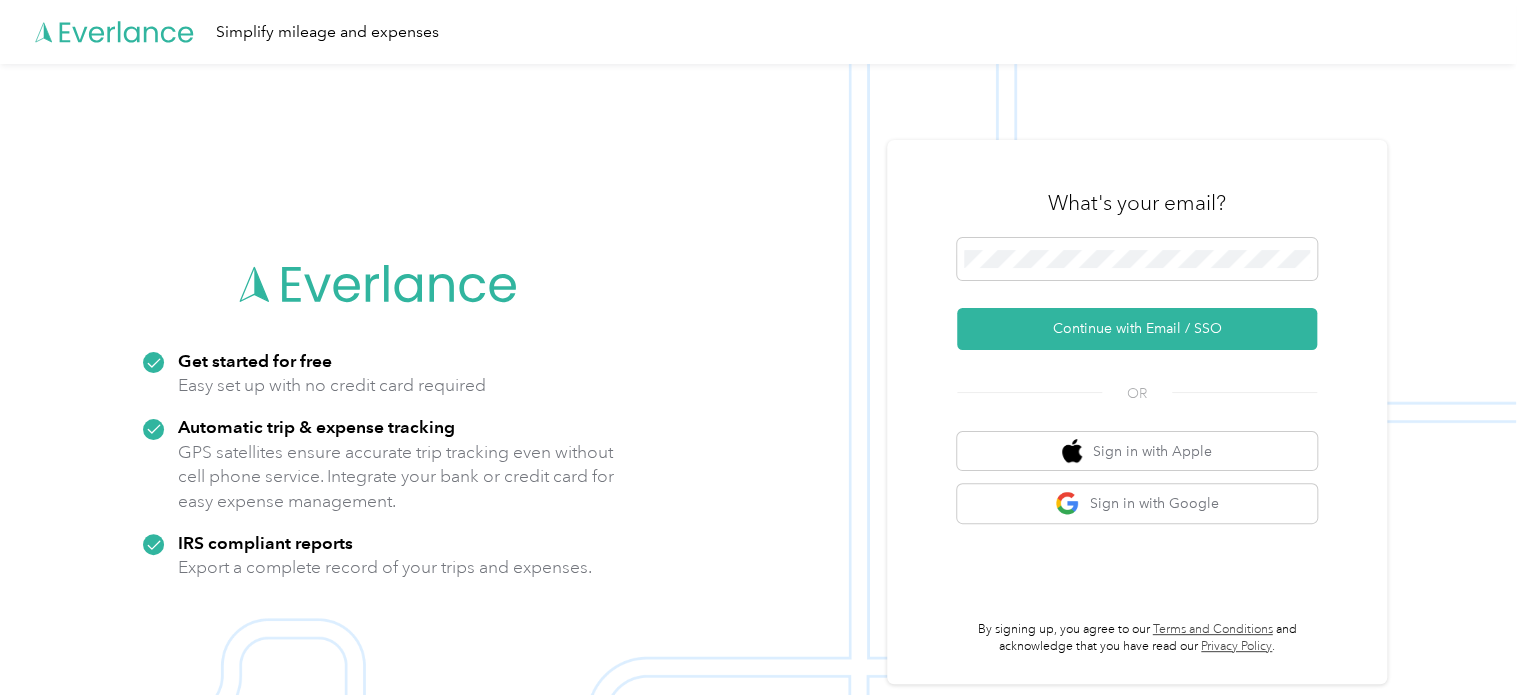 click at bounding box center [758, 411] 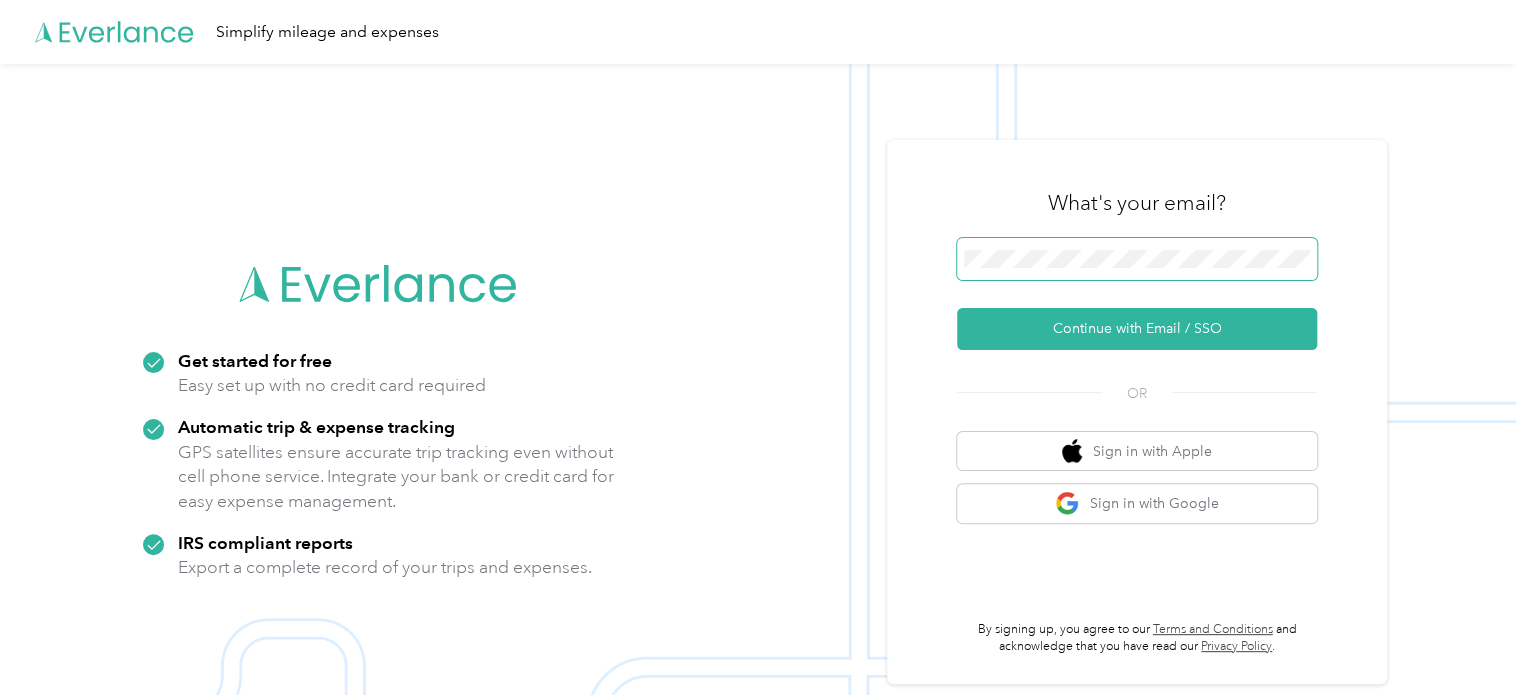 click at bounding box center (1137, 259) 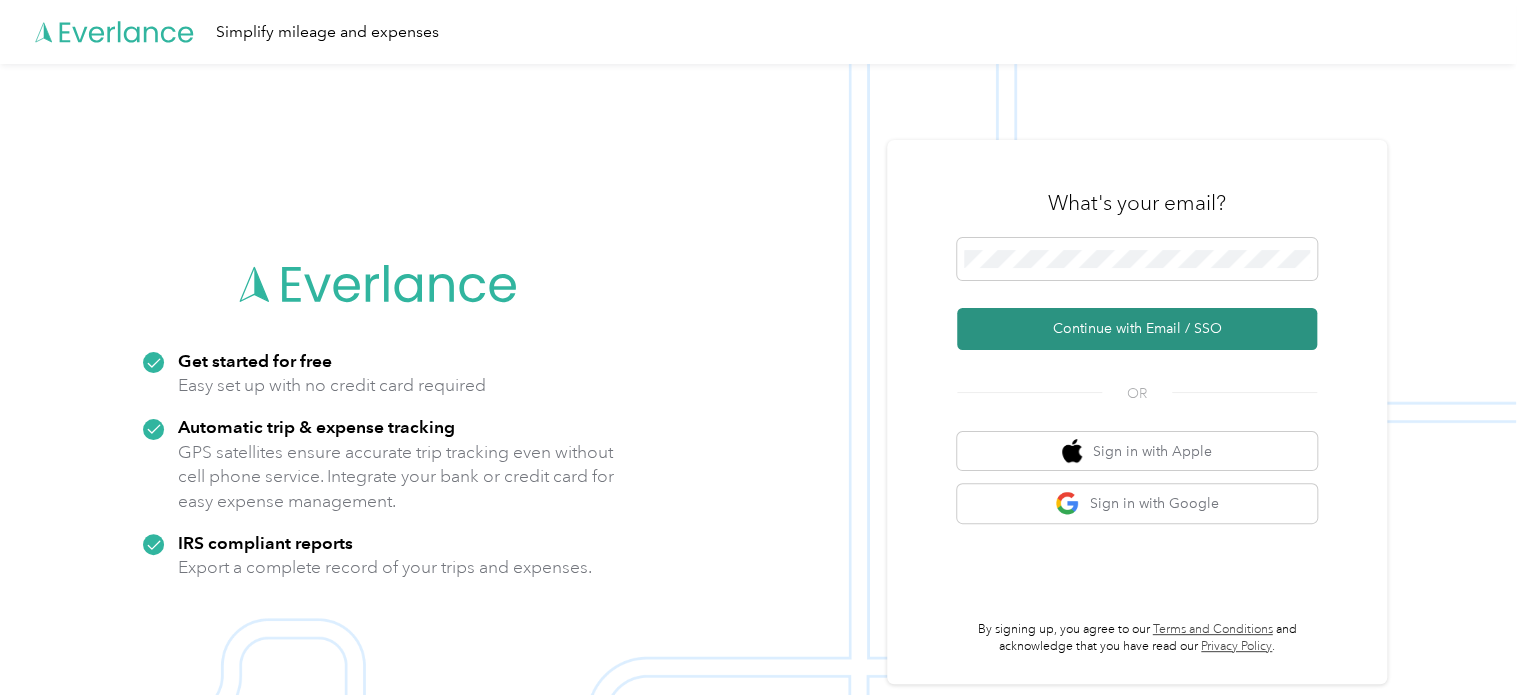 click on "Continue with Email / SSO" at bounding box center [1137, 329] 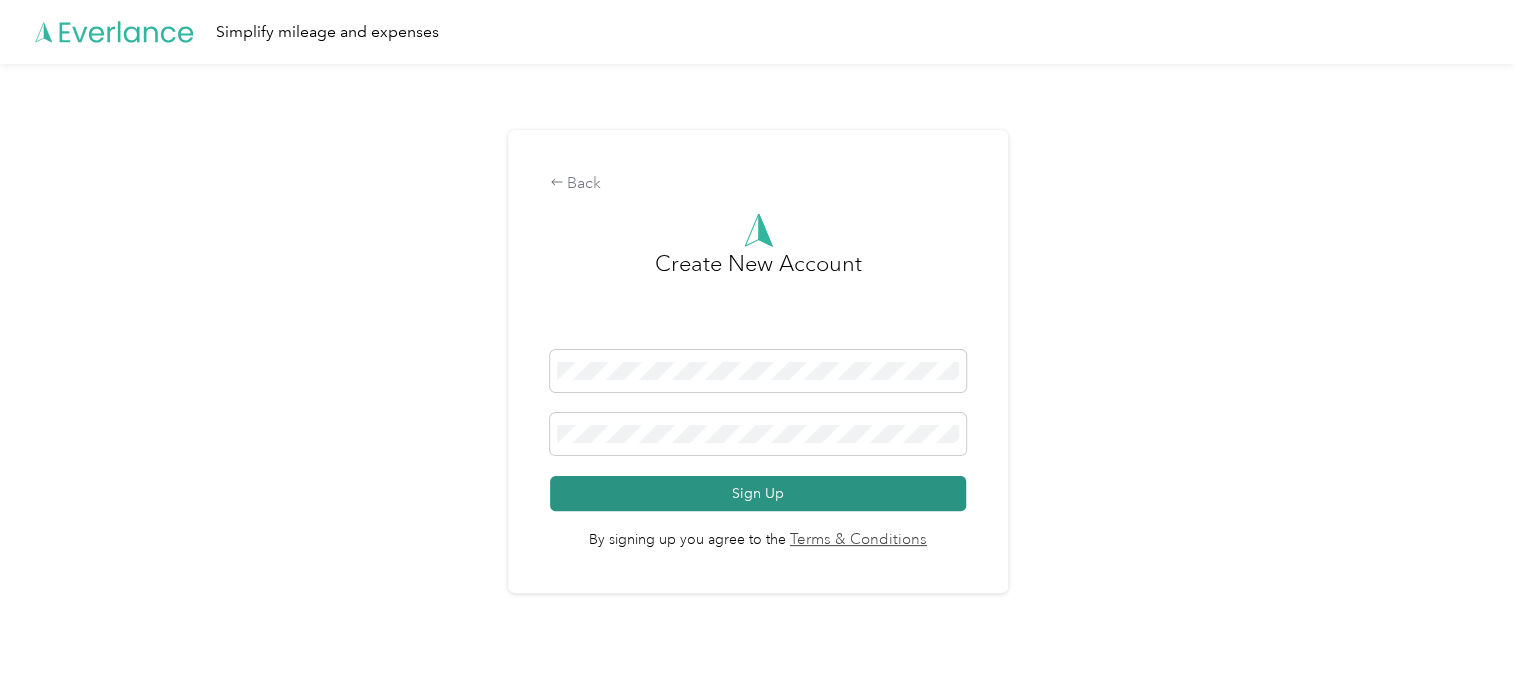 click on "Sign Up" at bounding box center [758, 493] 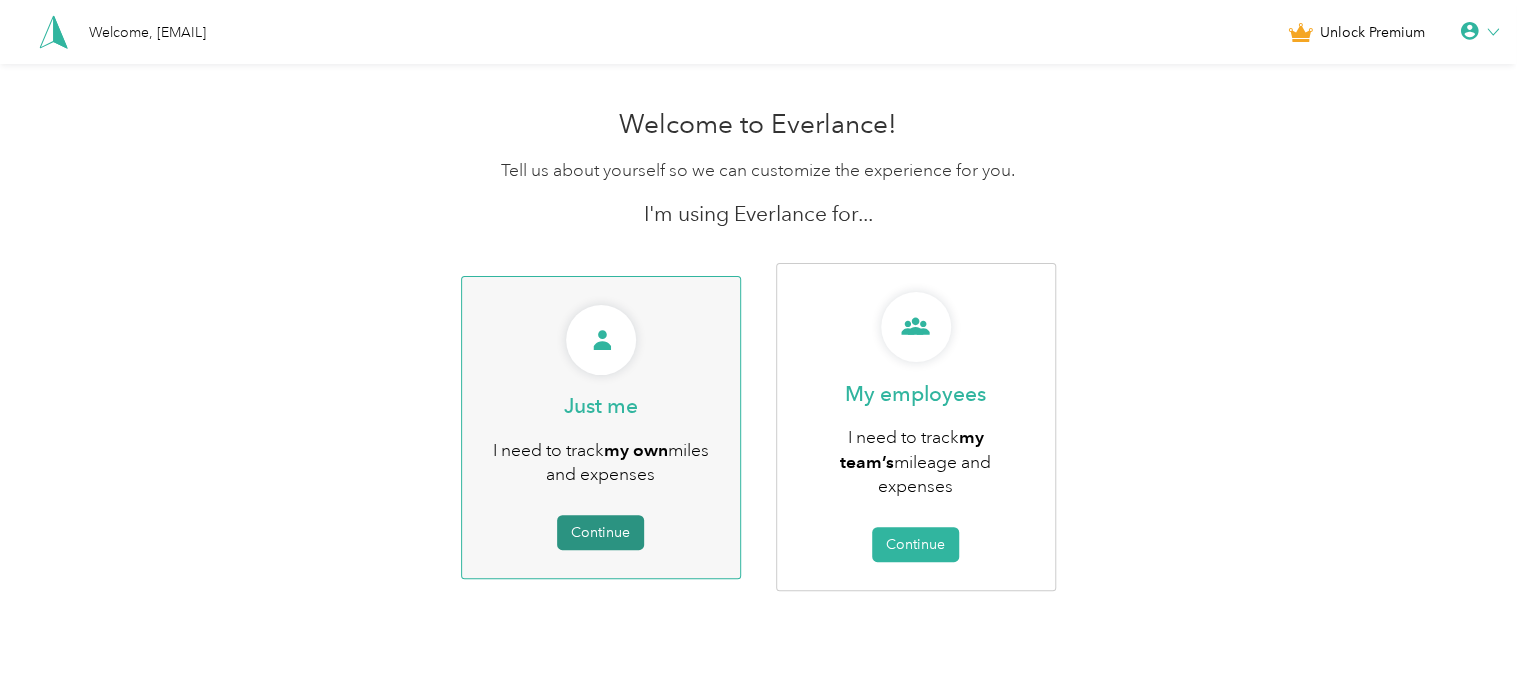 click on "Continue" at bounding box center (600, 532) 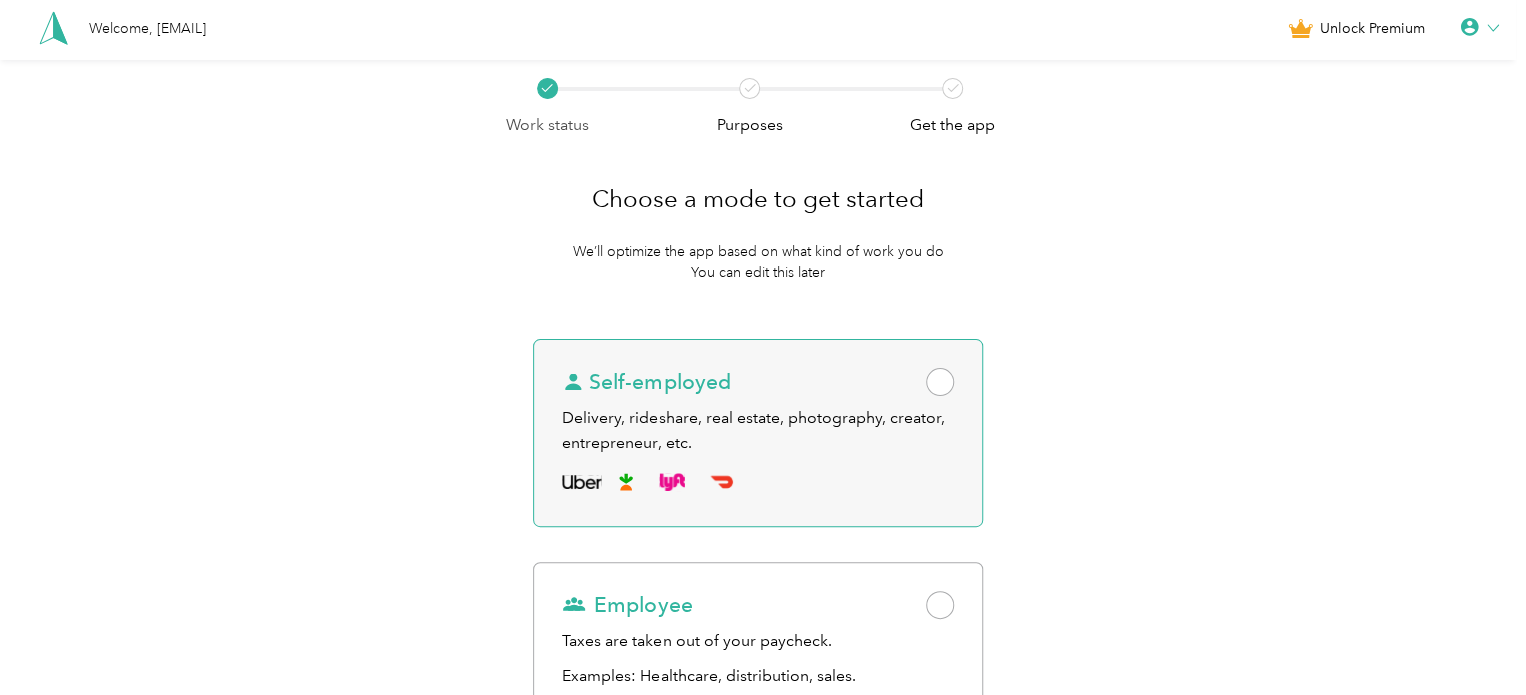 scroll, scrollTop: 0, scrollLeft: 0, axis: both 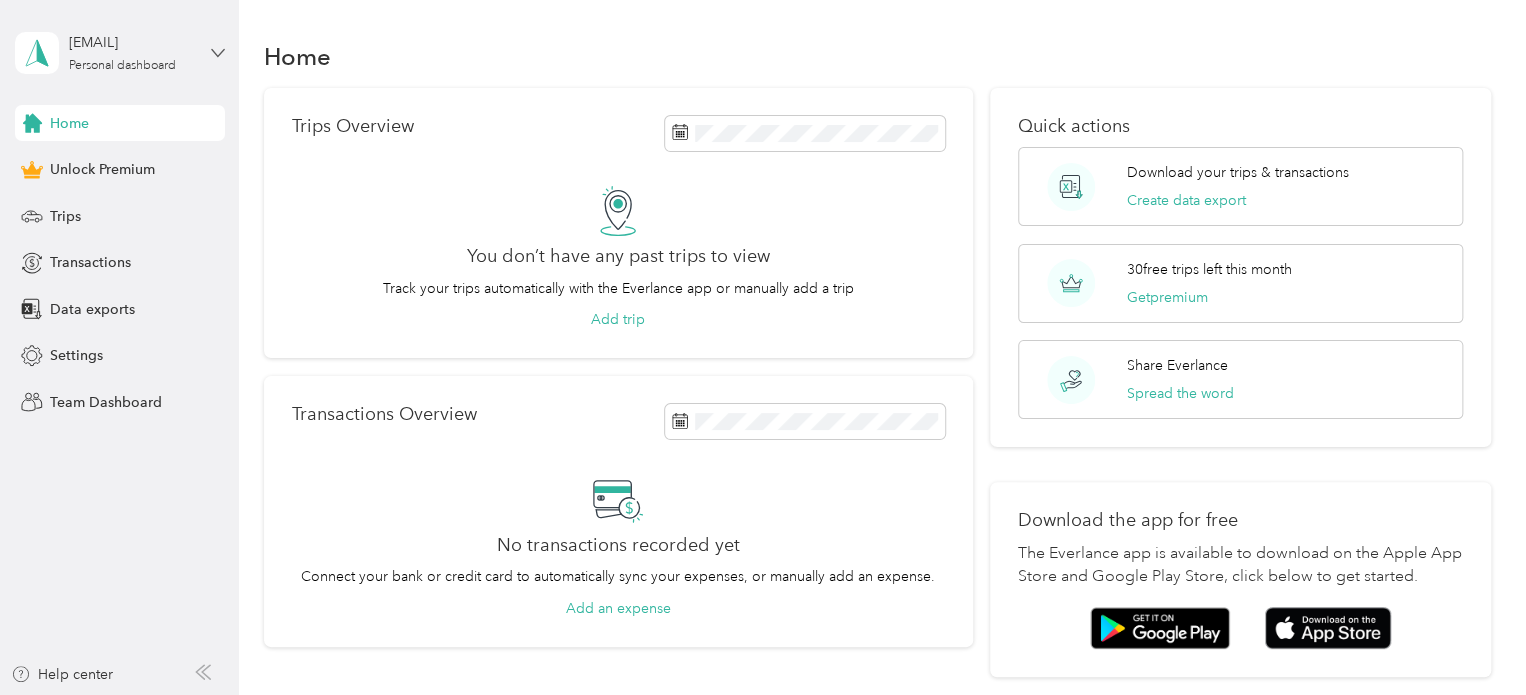 click 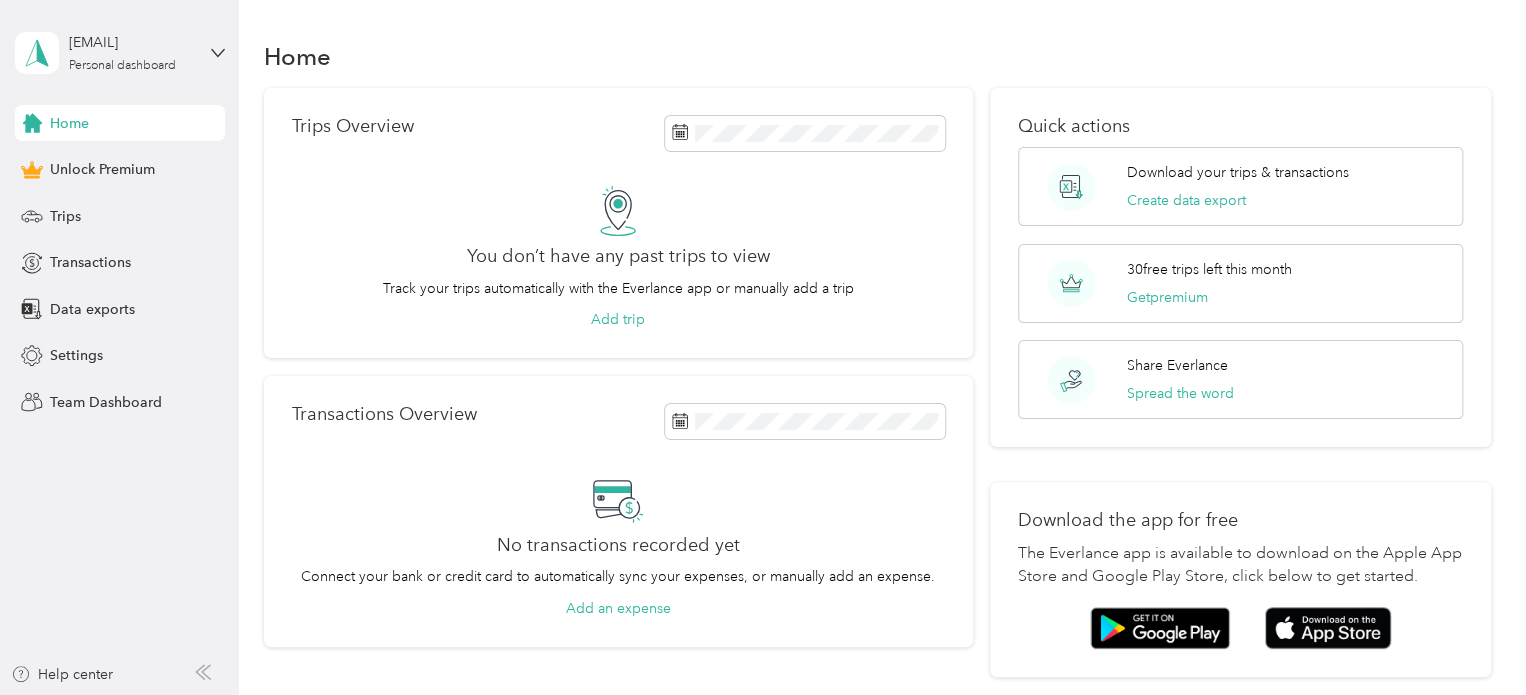 click on "Log out" at bounding box center [70, 164] 